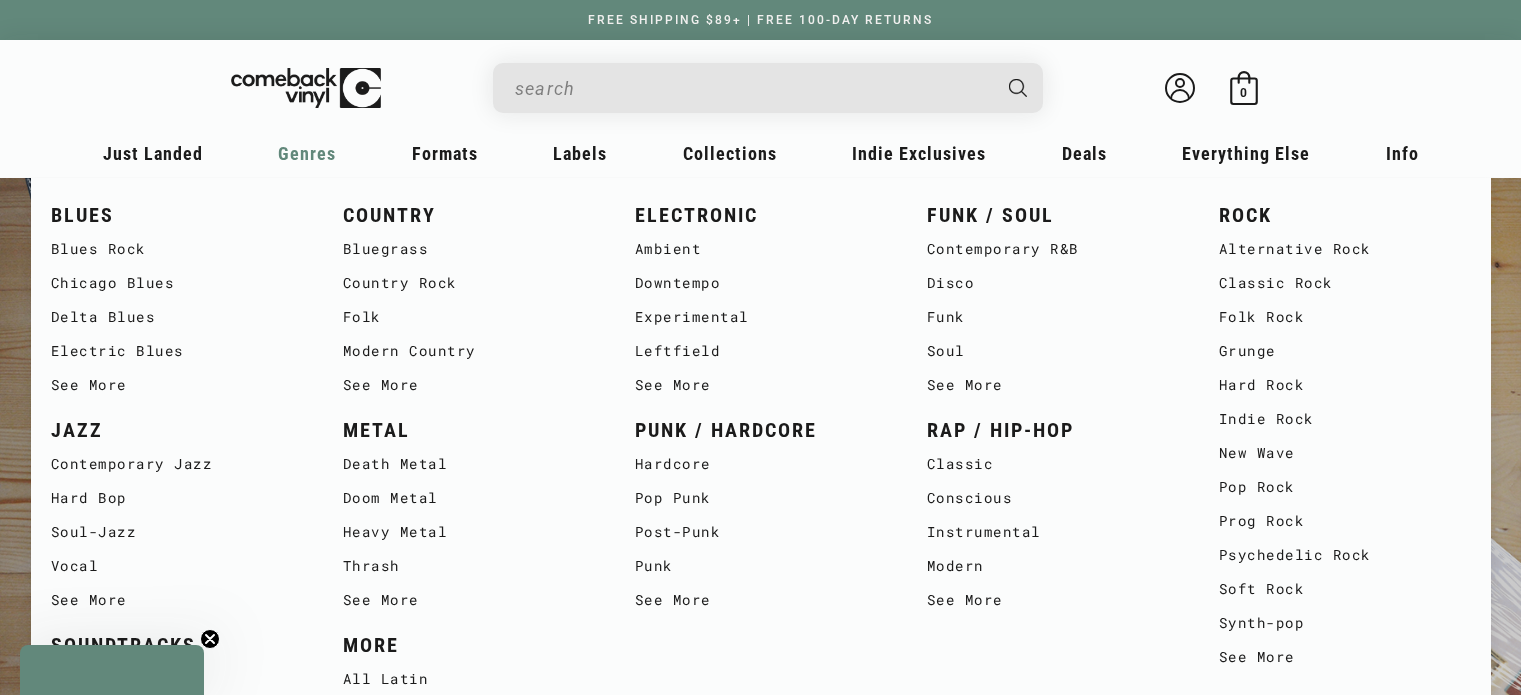 scroll, scrollTop: 0, scrollLeft: 0, axis: both 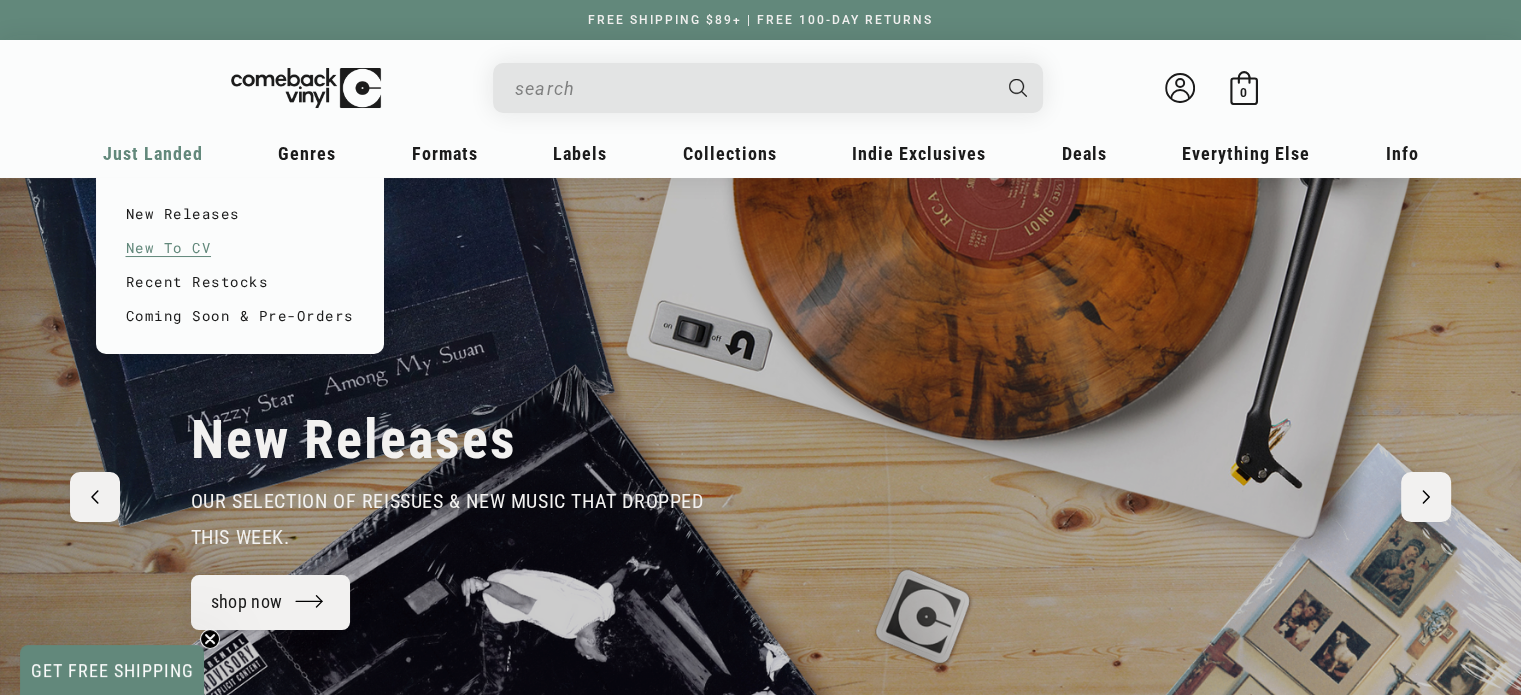 click on "New To CV" at bounding box center (240, 248) 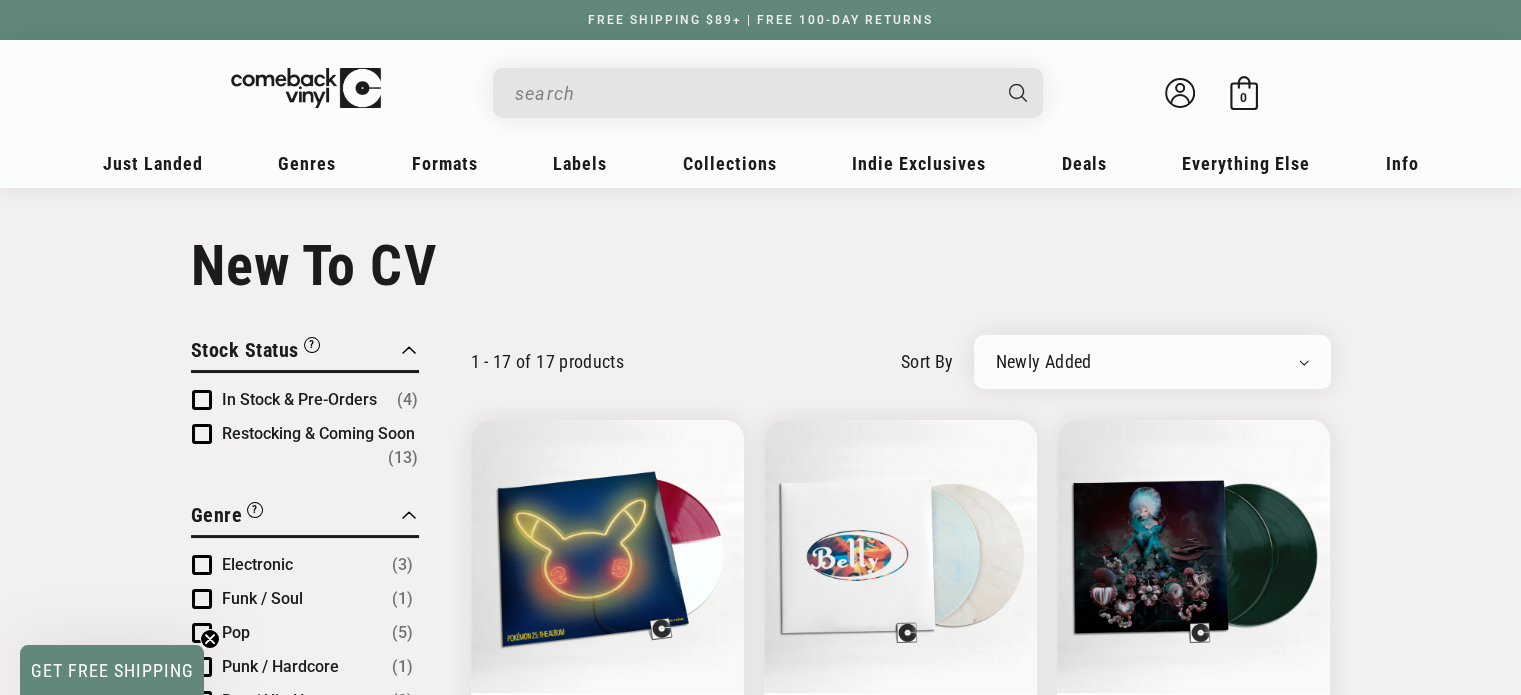 scroll, scrollTop: 0, scrollLeft: 0, axis: both 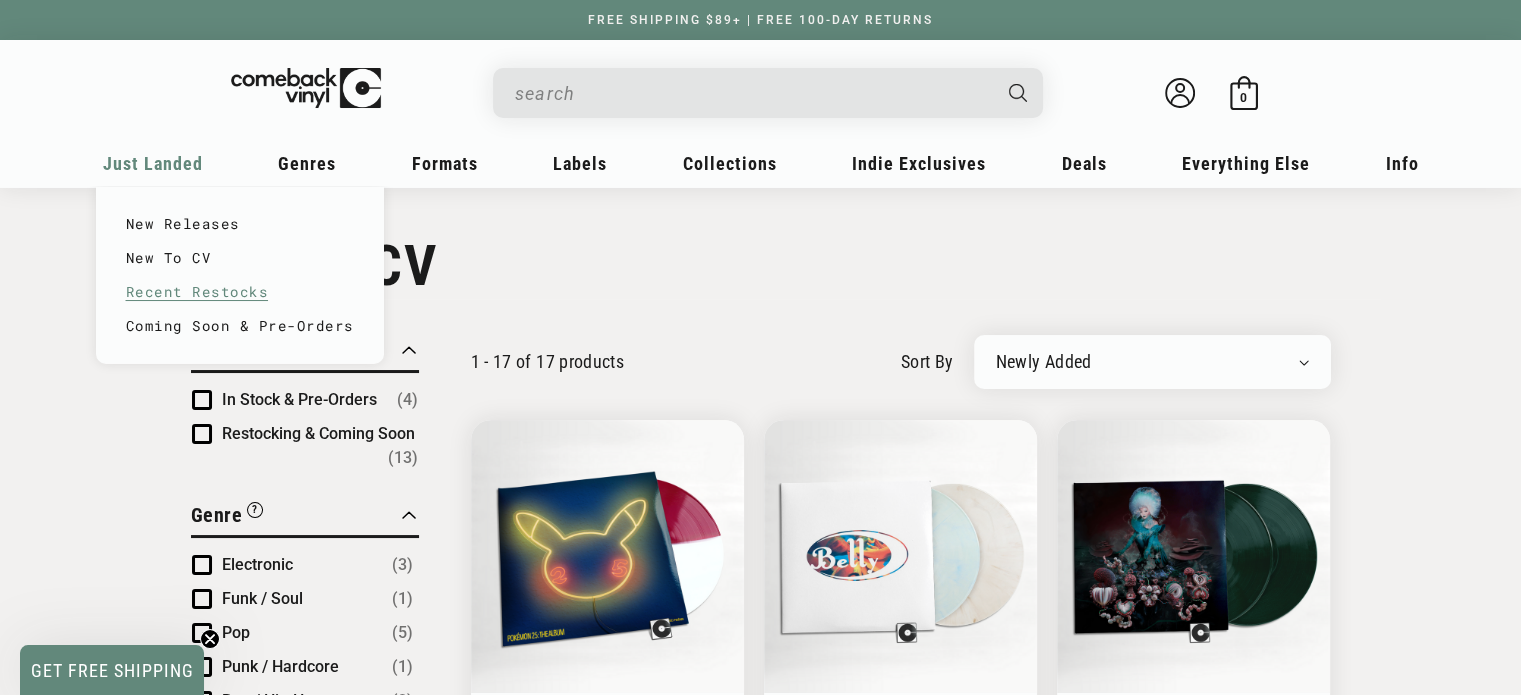 click on "Recent Restocks" at bounding box center [240, 292] 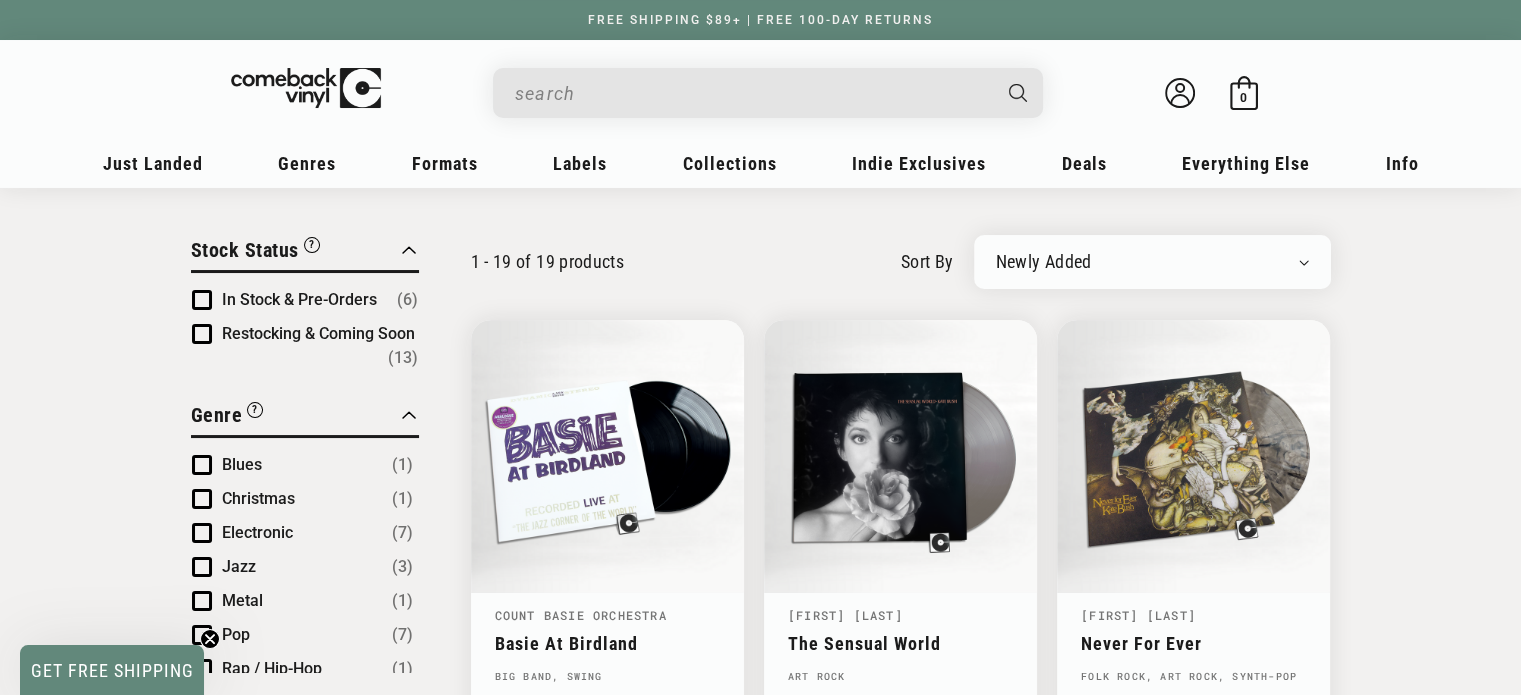 scroll, scrollTop: 0, scrollLeft: 0, axis: both 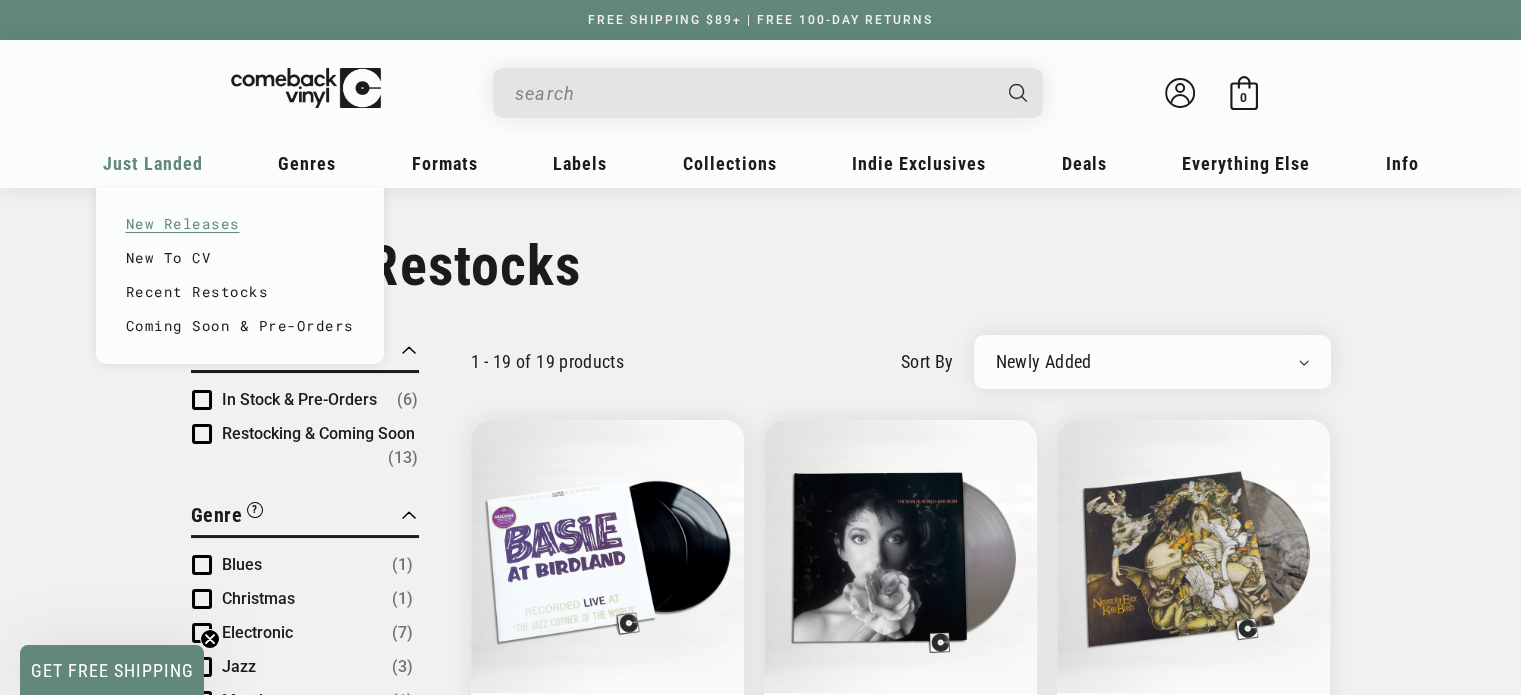 click on "New Releases" at bounding box center (240, 224) 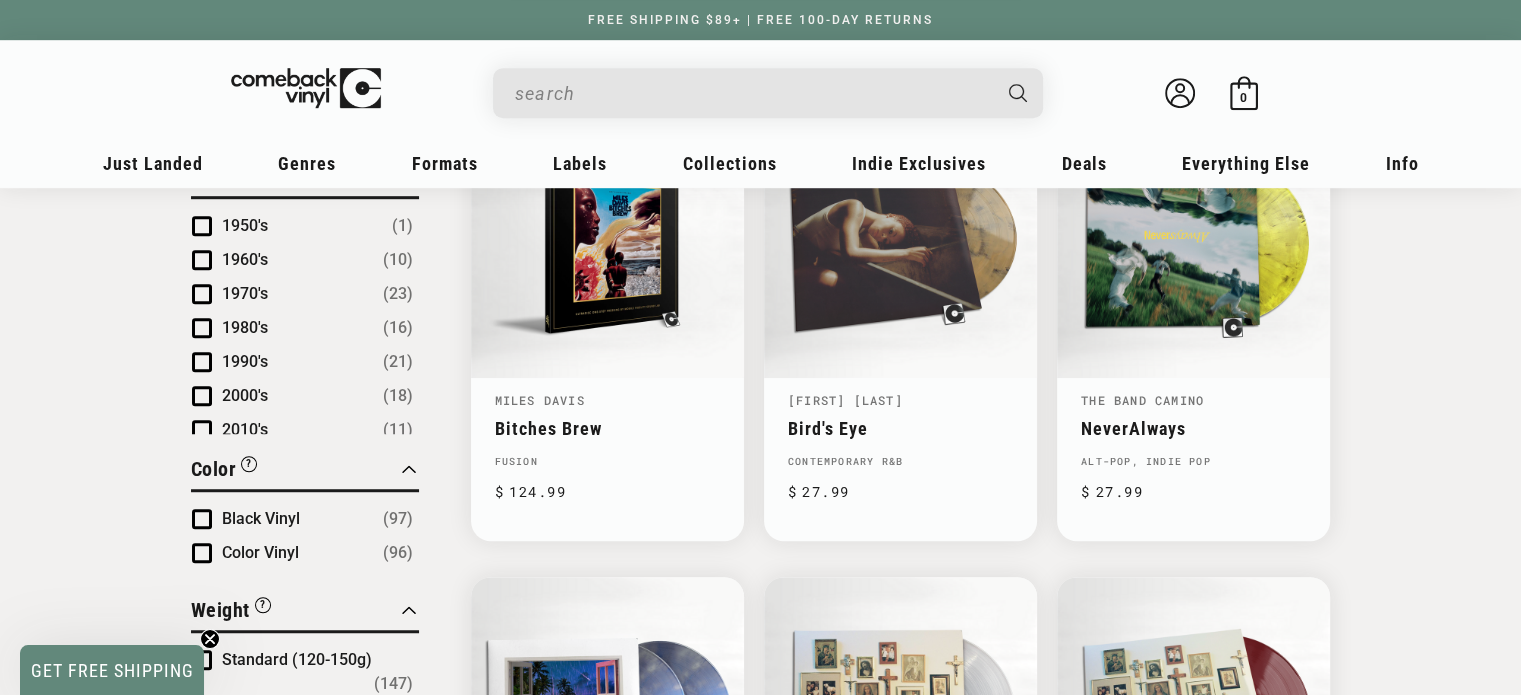 scroll, scrollTop: 1274, scrollLeft: 0, axis: vertical 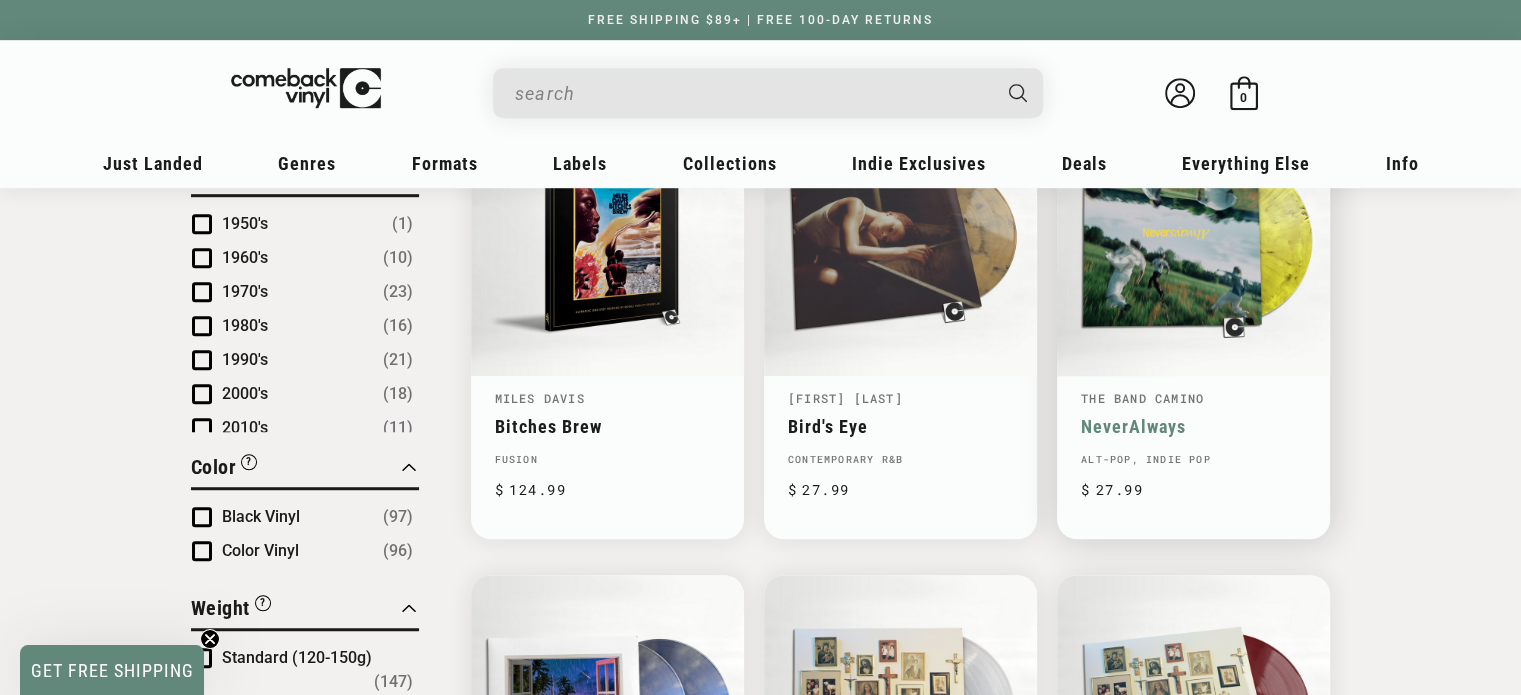 click on "NeverAlways" at bounding box center (1193, 426) 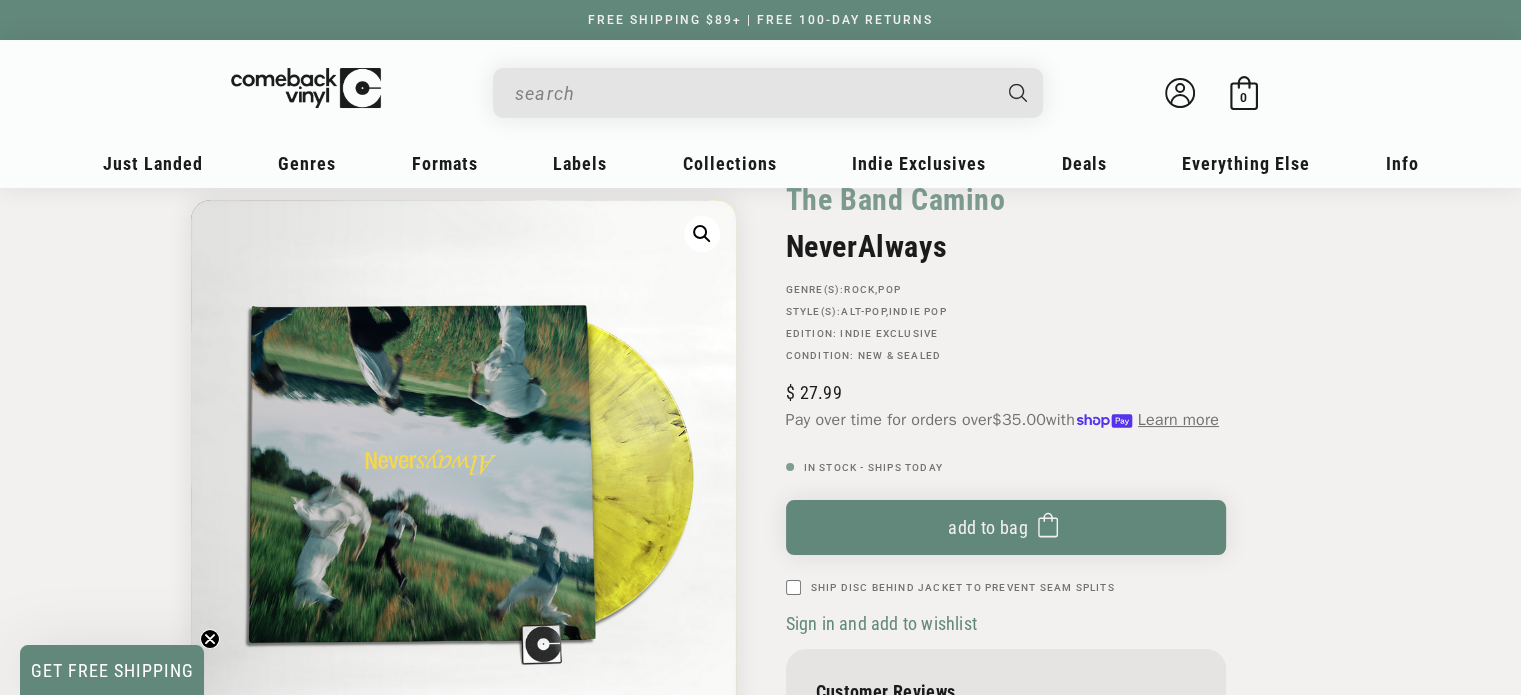 scroll, scrollTop: 11, scrollLeft: 0, axis: vertical 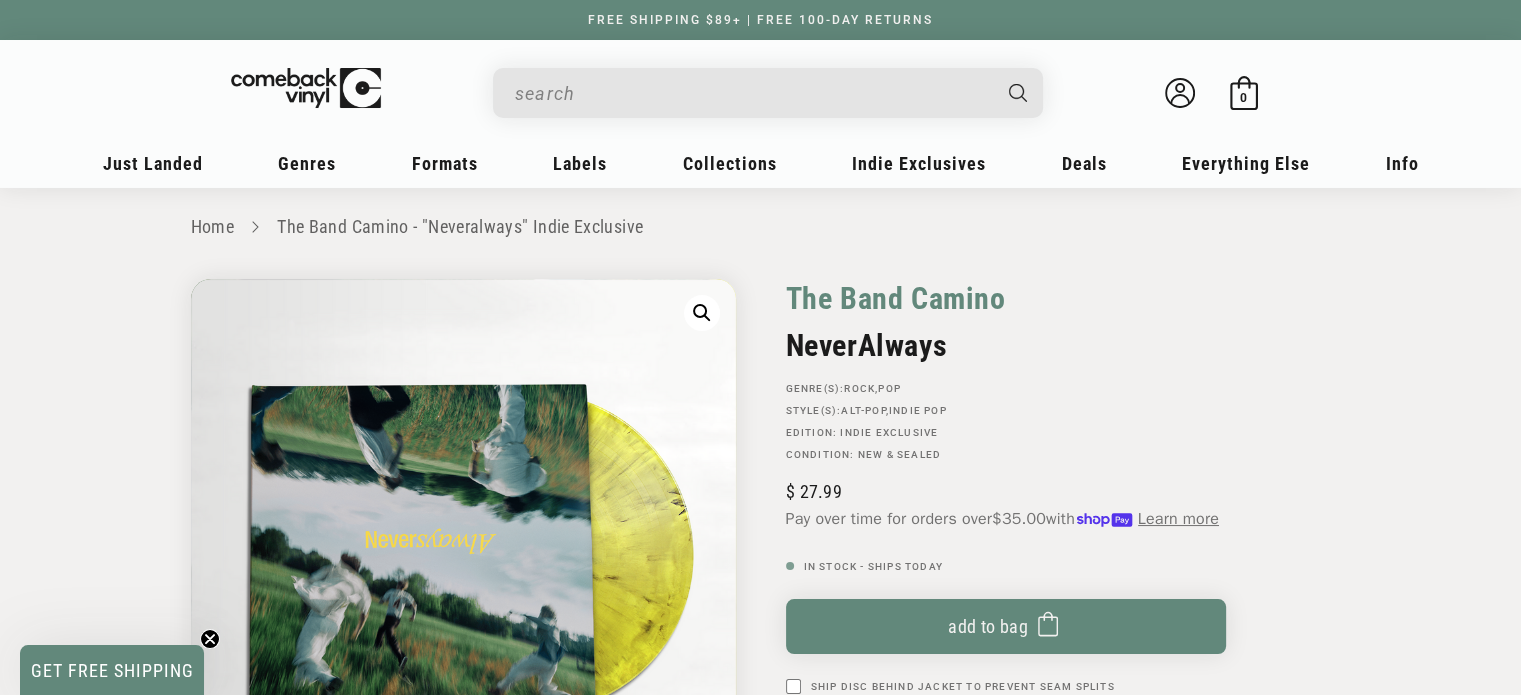 click on "The Band Camino" at bounding box center [896, 298] 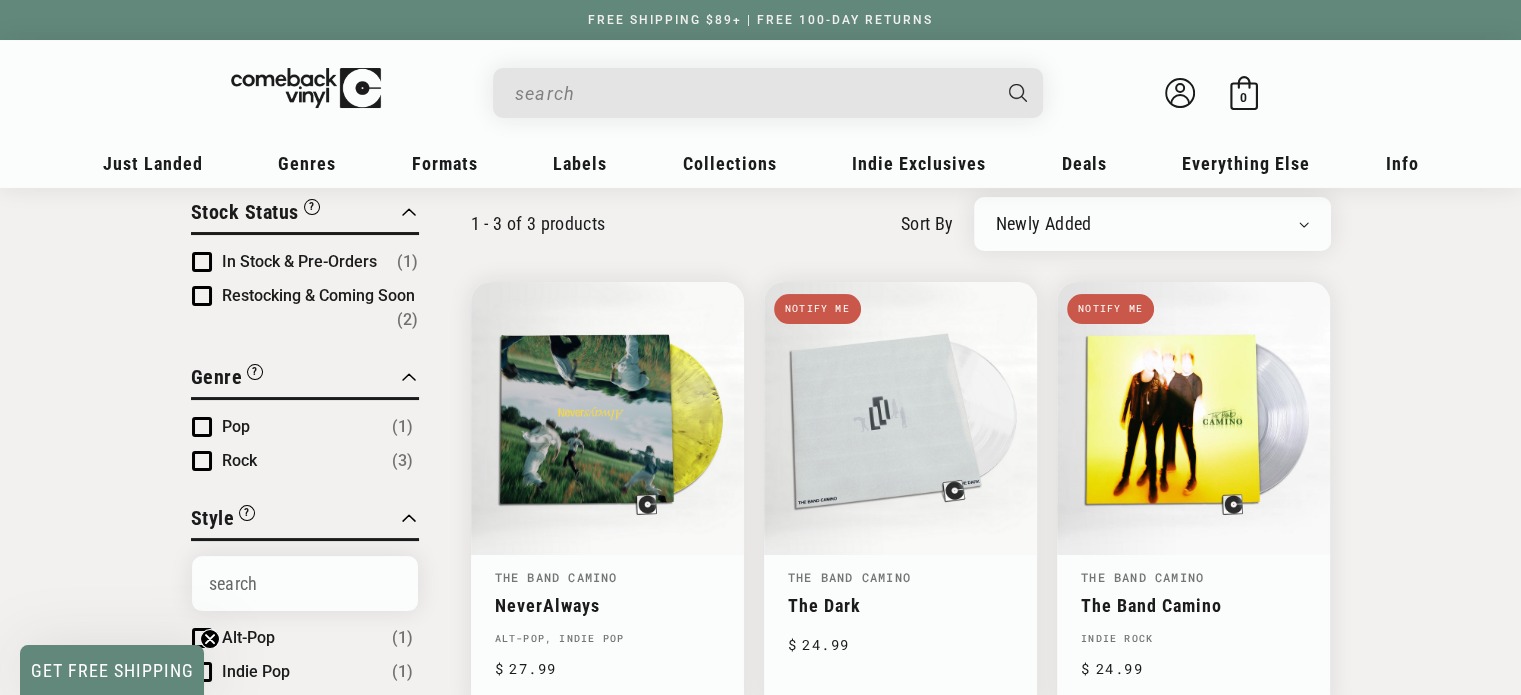 scroll, scrollTop: 0, scrollLeft: 0, axis: both 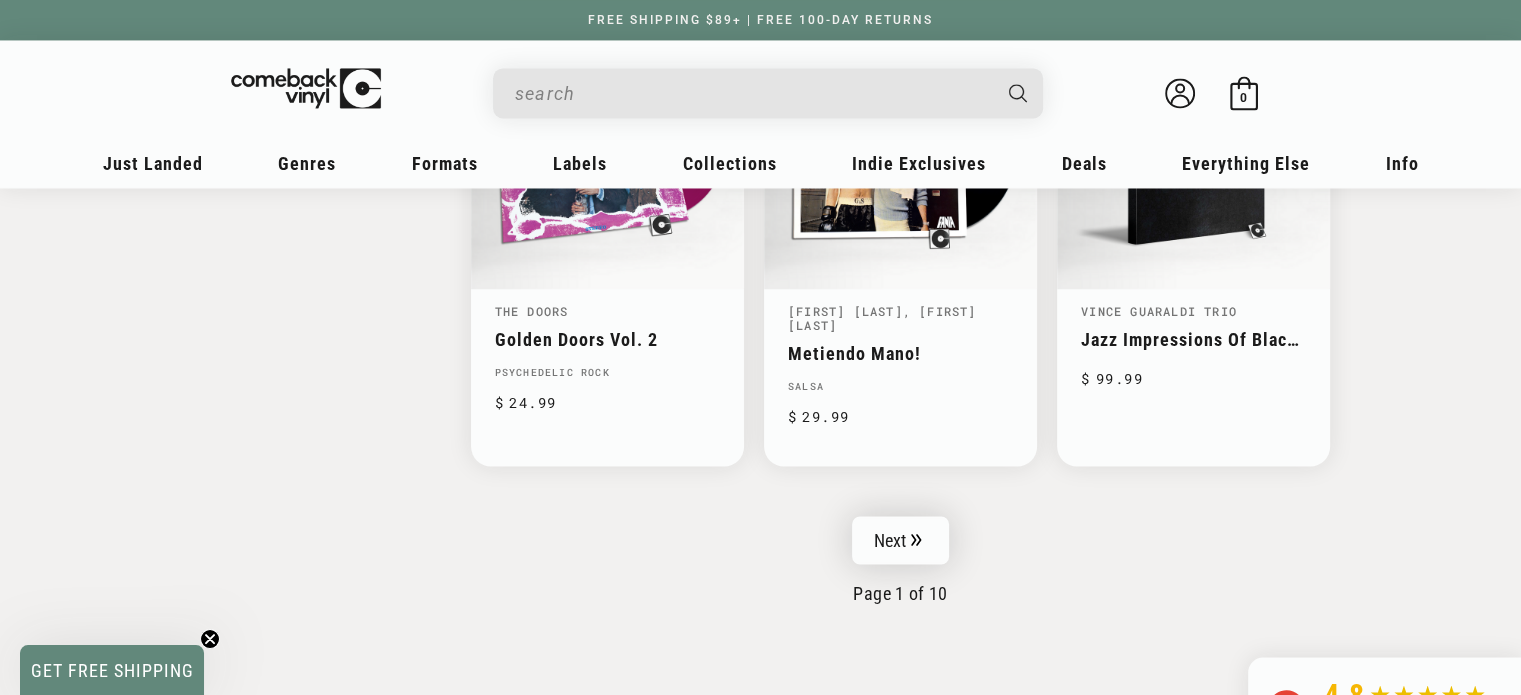 click 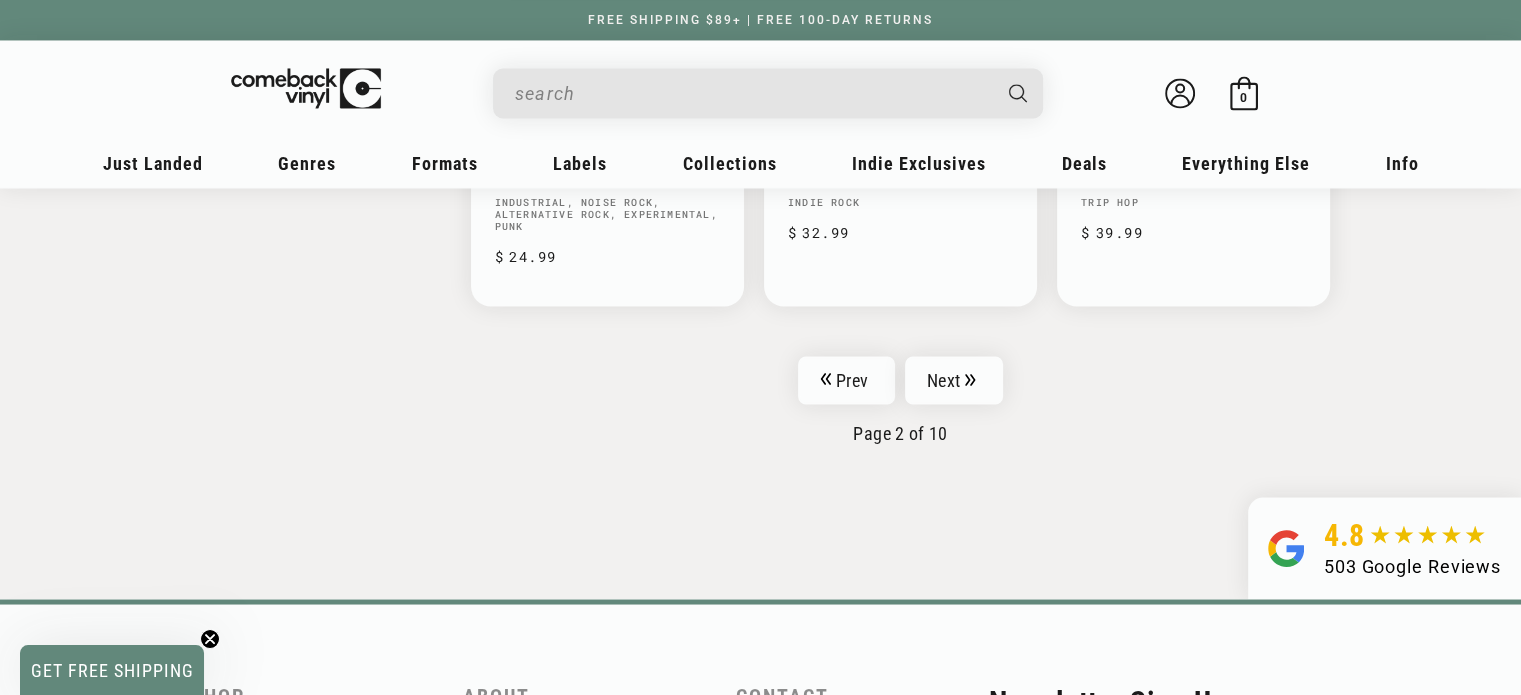 scroll, scrollTop: 3435, scrollLeft: 0, axis: vertical 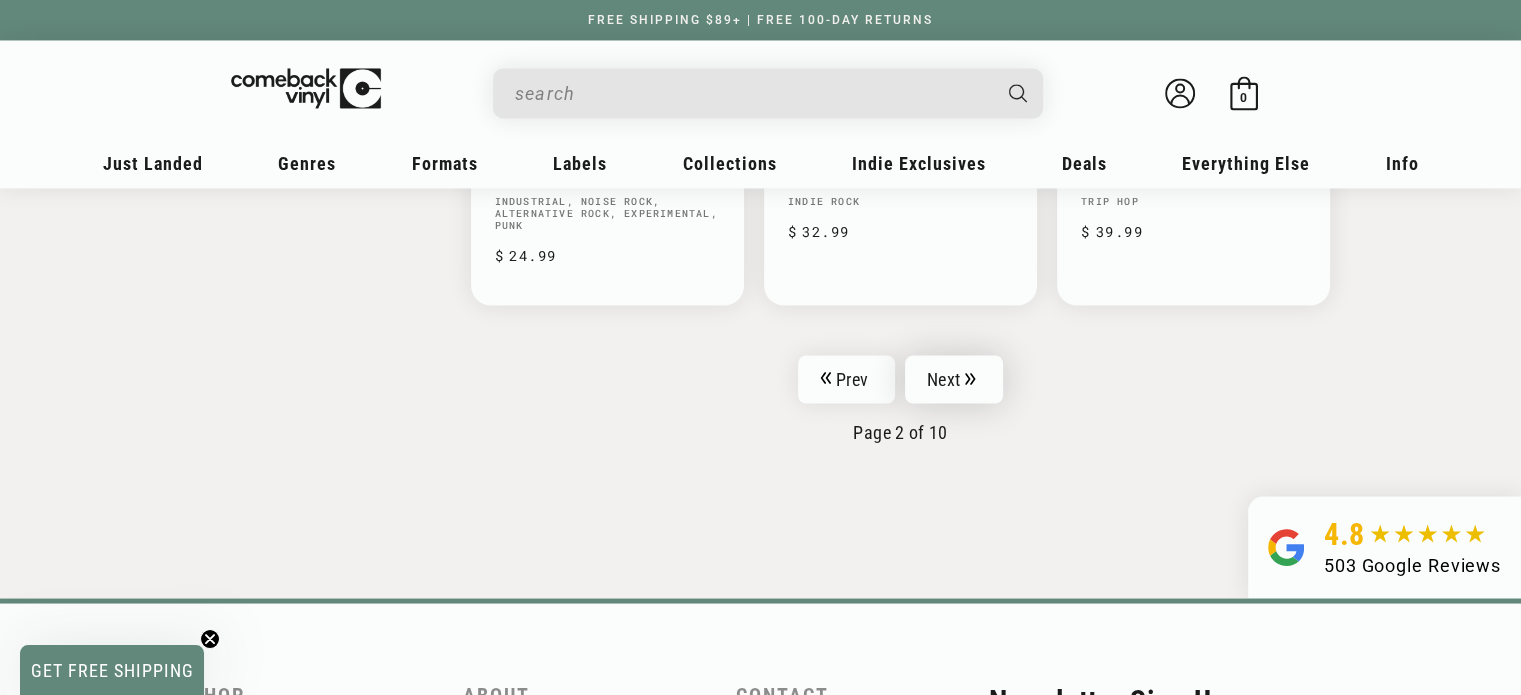 click on "Next" at bounding box center [954, 379] 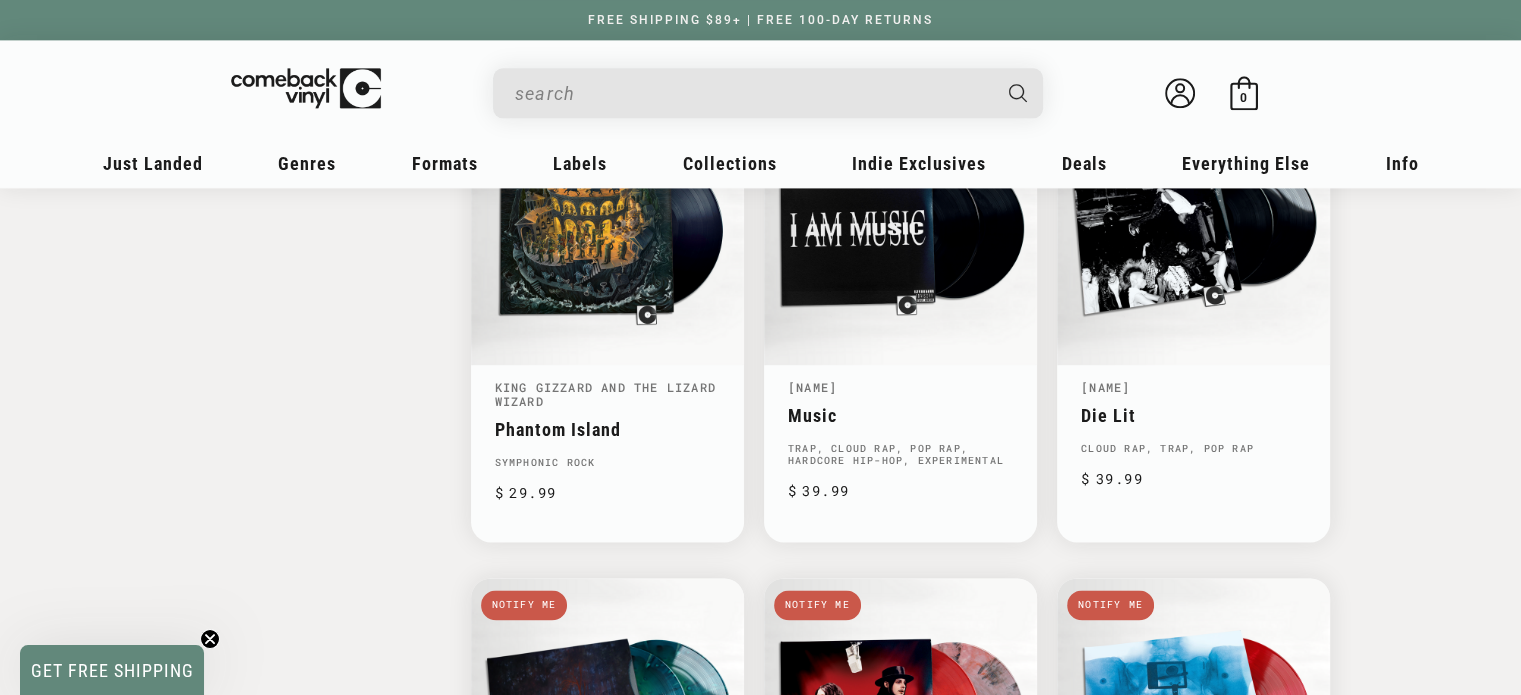 scroll, scrollTop: 2728, scrollLeft: 0, axis: vertical 